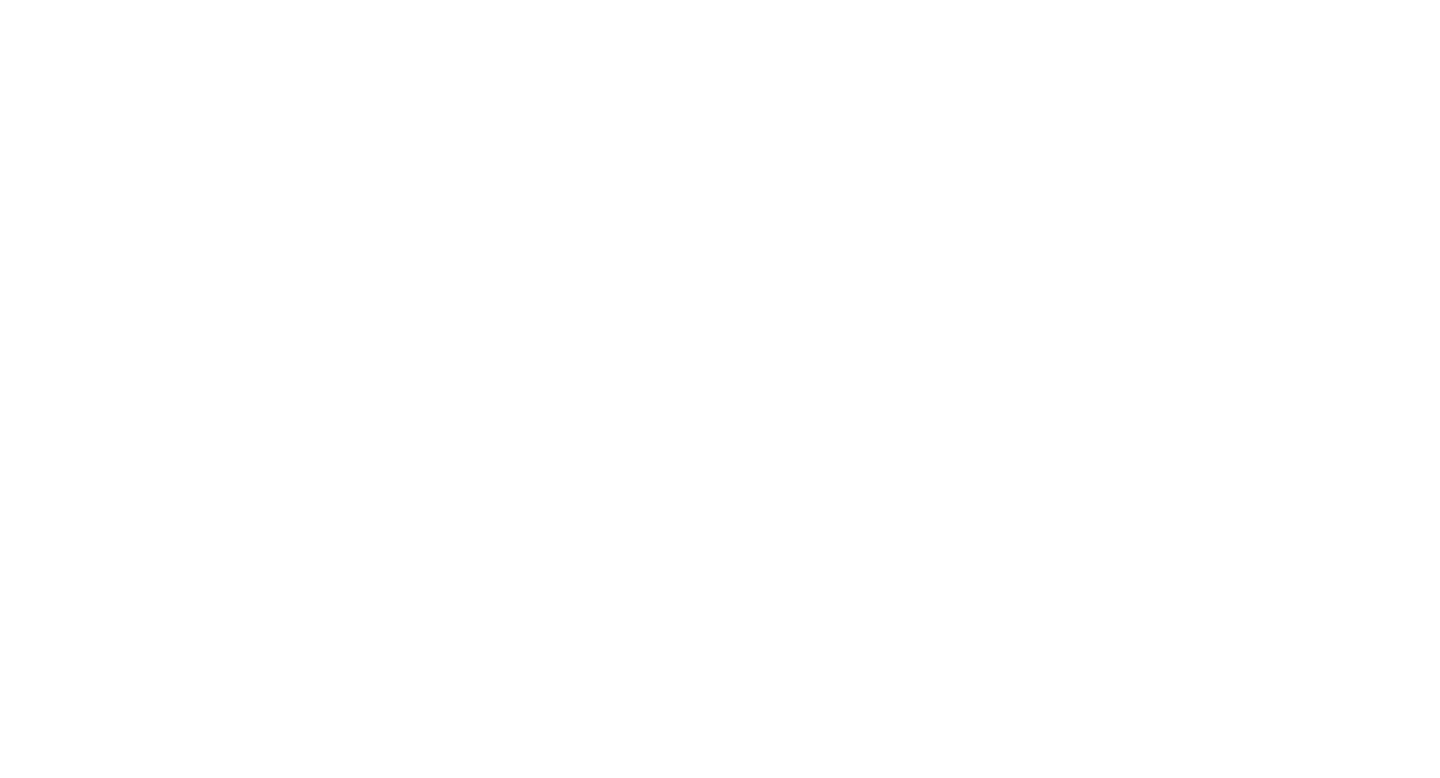 scroll, scrollTop: 0, scrollLeft: 0, axis: both 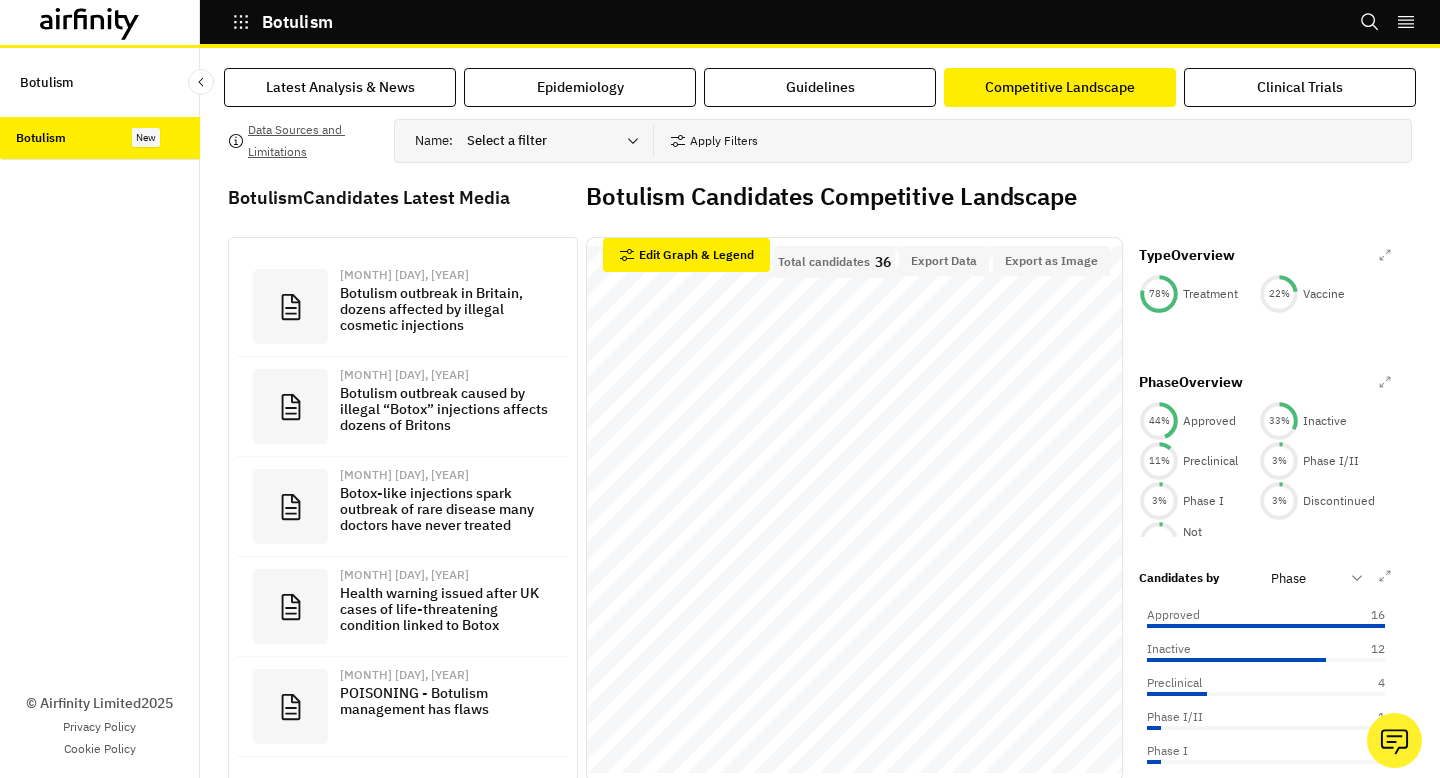 click on "Phase" at bounding box center (1317, 578) 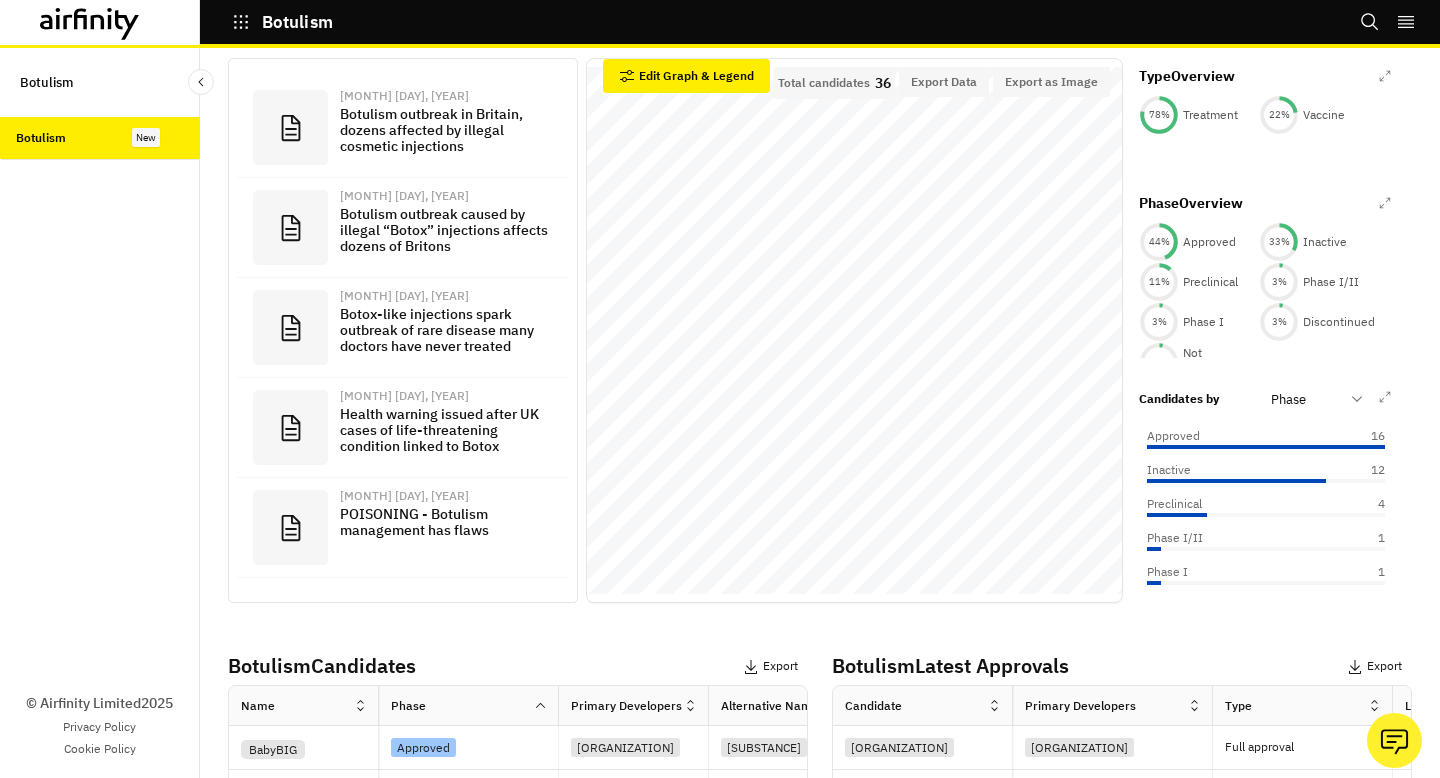 click at bounding box center (1305, 400) 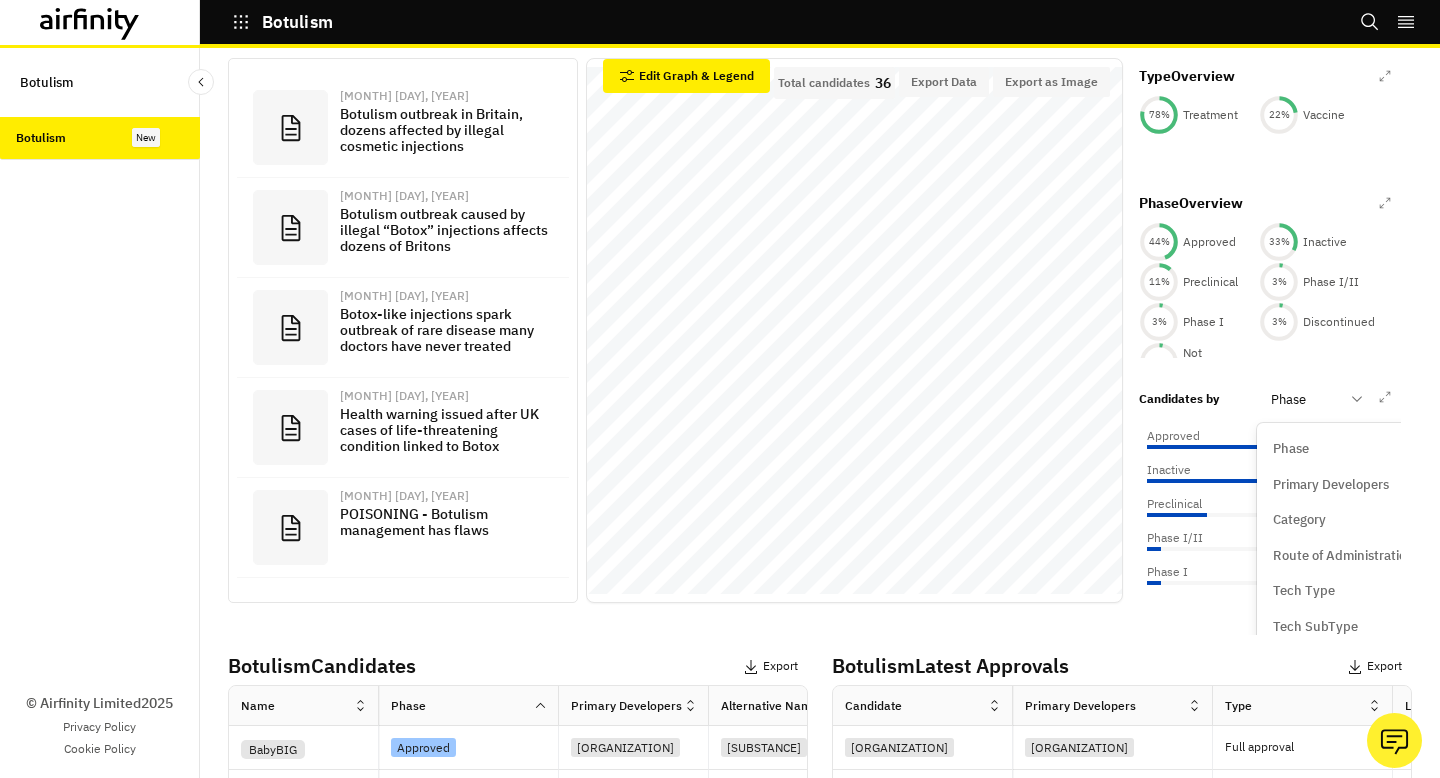 click at bounding box center [1305, 400] 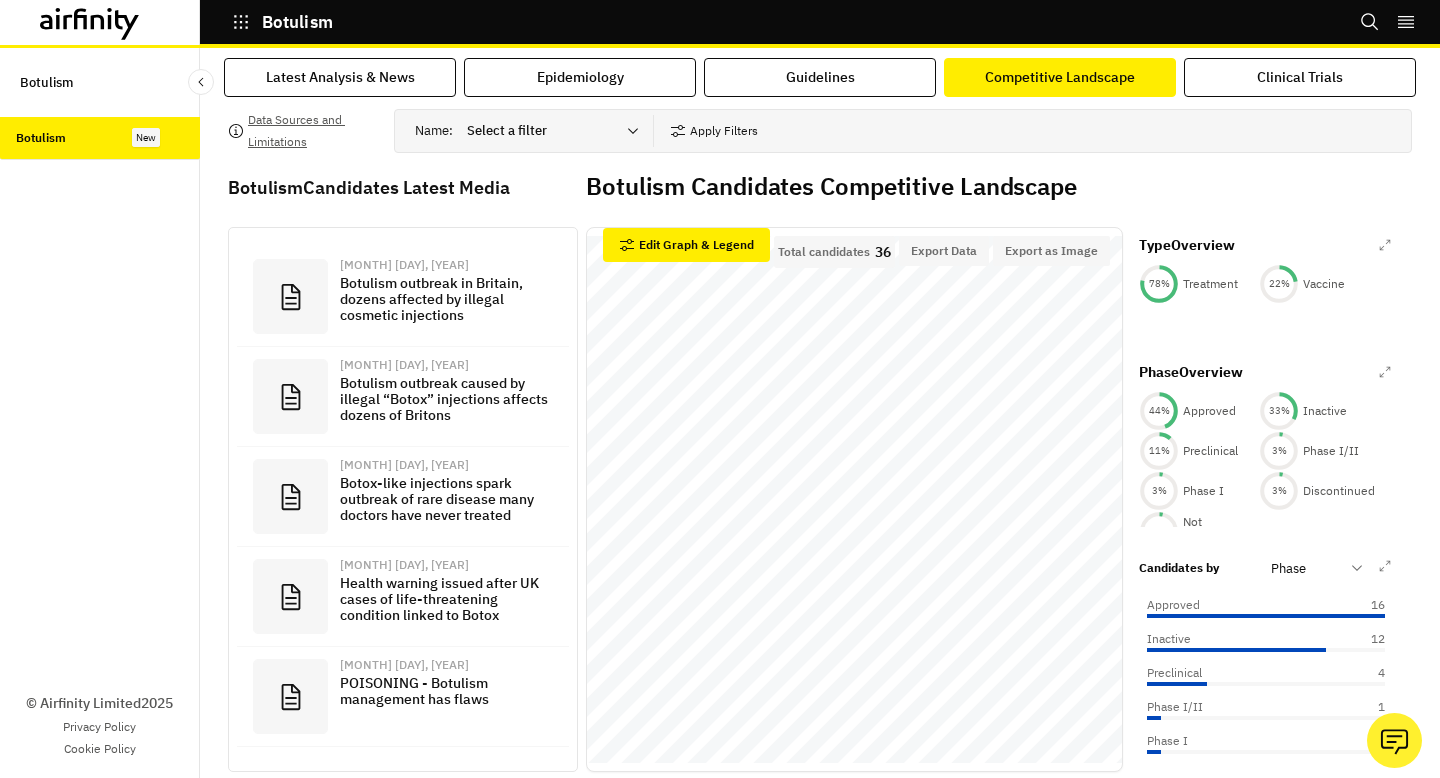 scroll, scrollTop: 0, scrollLeft: 0, axis: both 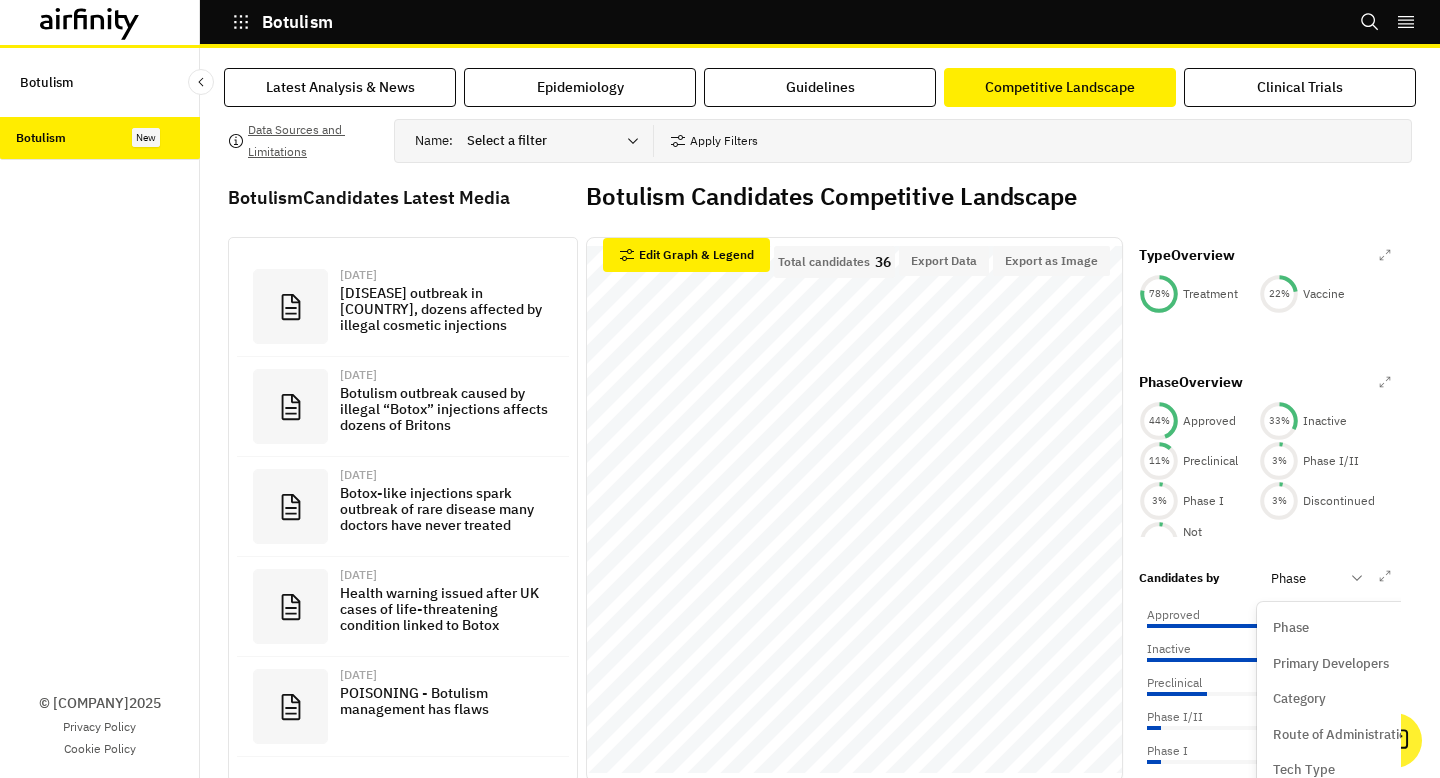 click on "option Tech Type focused, 5 of 8. 8 results available. Use Up and Down to choose options, press Enter to select the currently focused option, press Escape to exit the menu, press Tab to select the option and exit the menu. Phase Phase Primary Developers Category Route of Administration Tech Type Tech SubType Valency Strain" at bounding box center [1317, 578] 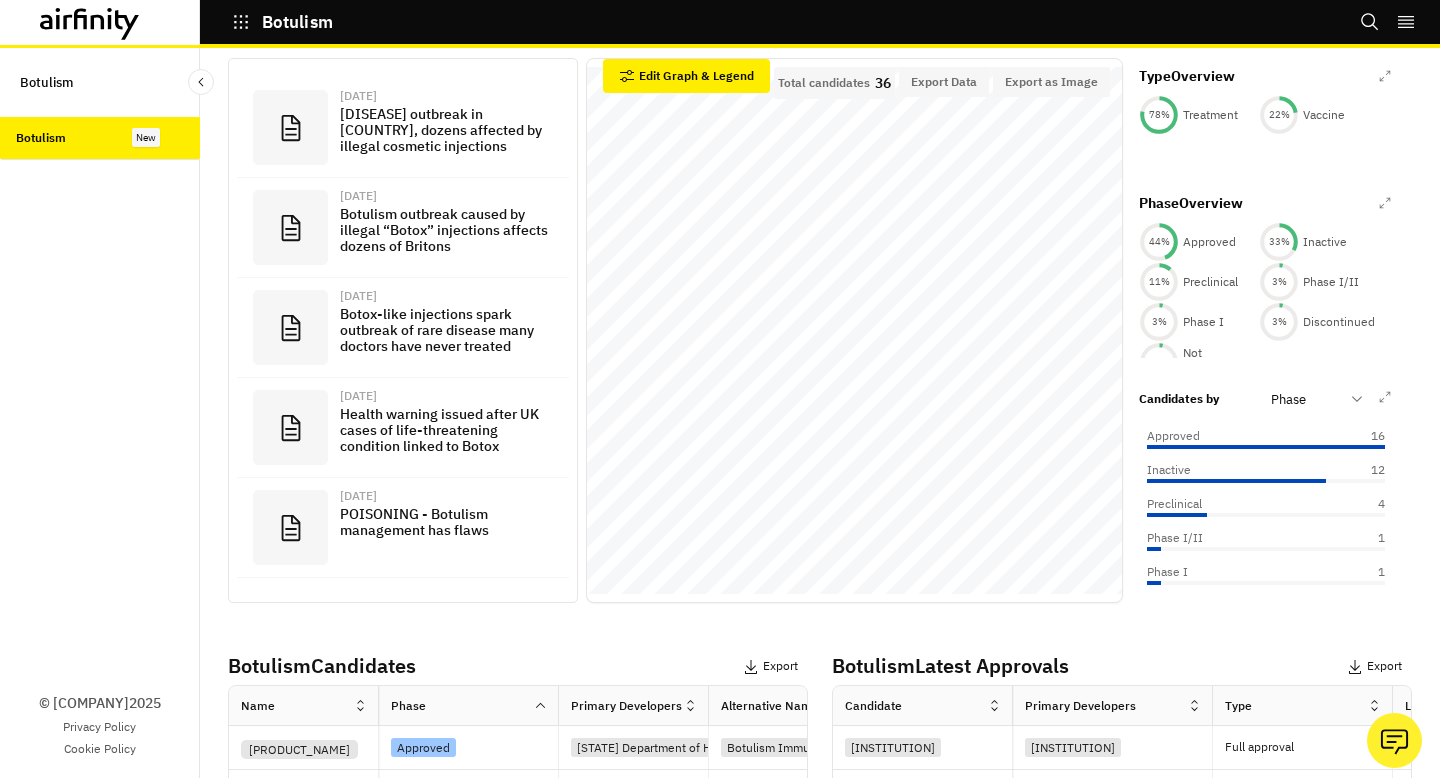scroll, scrollTop: 0, scrollLeft: 0, axis: both 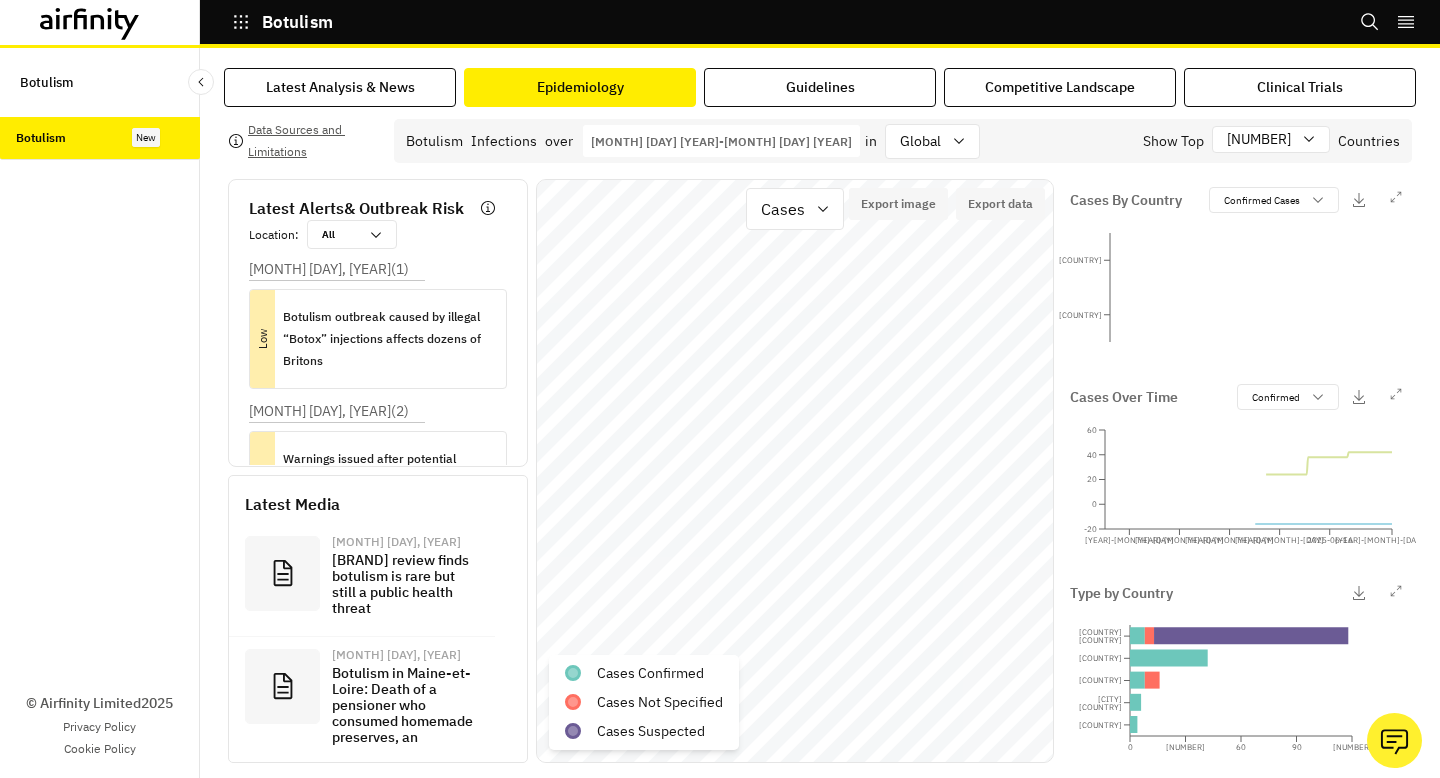 click on "[MONTH] [DAY] [YEAR]  -  [MONTH] [DAY] [YEAR]" at bounding box center (721, 141) 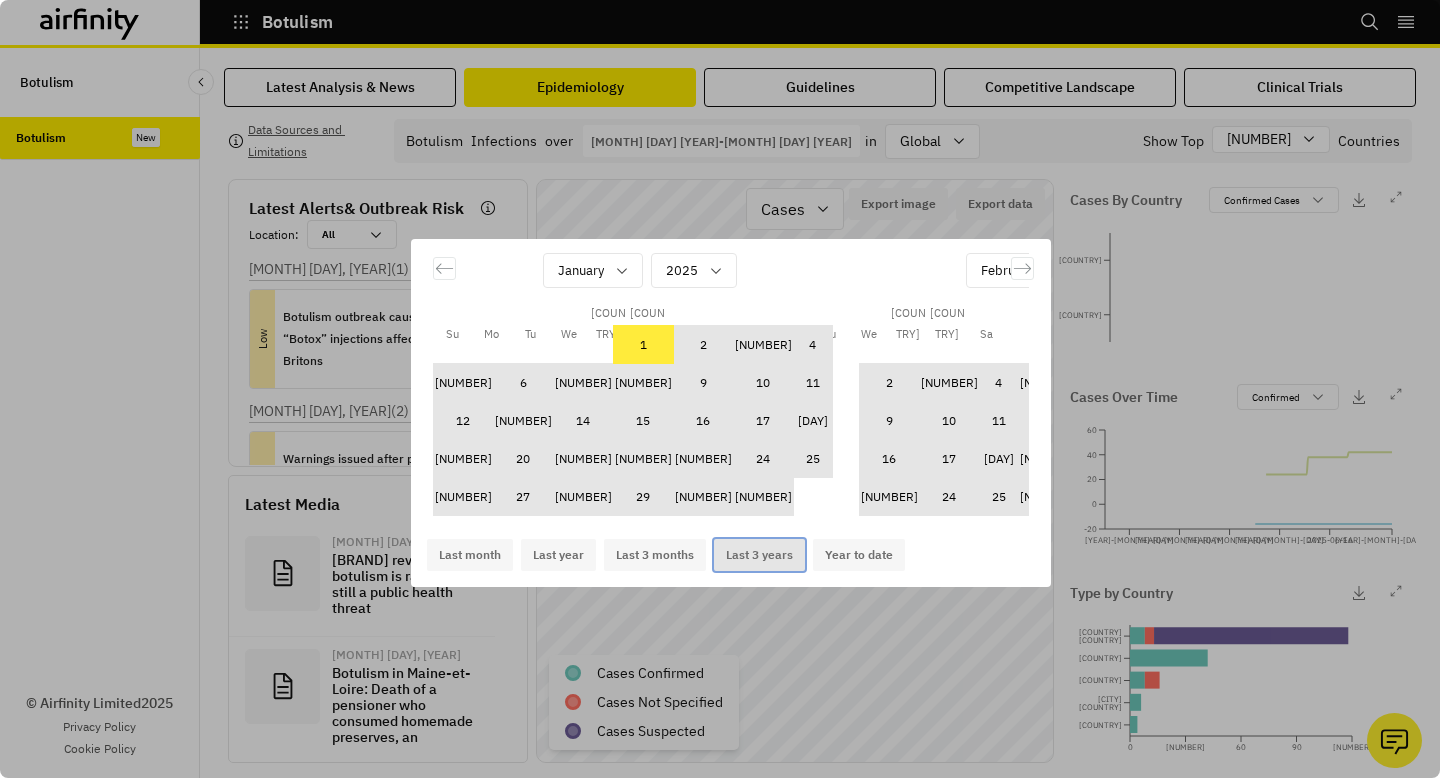 click on "Last 3 years" at bounding box center (759, 555) 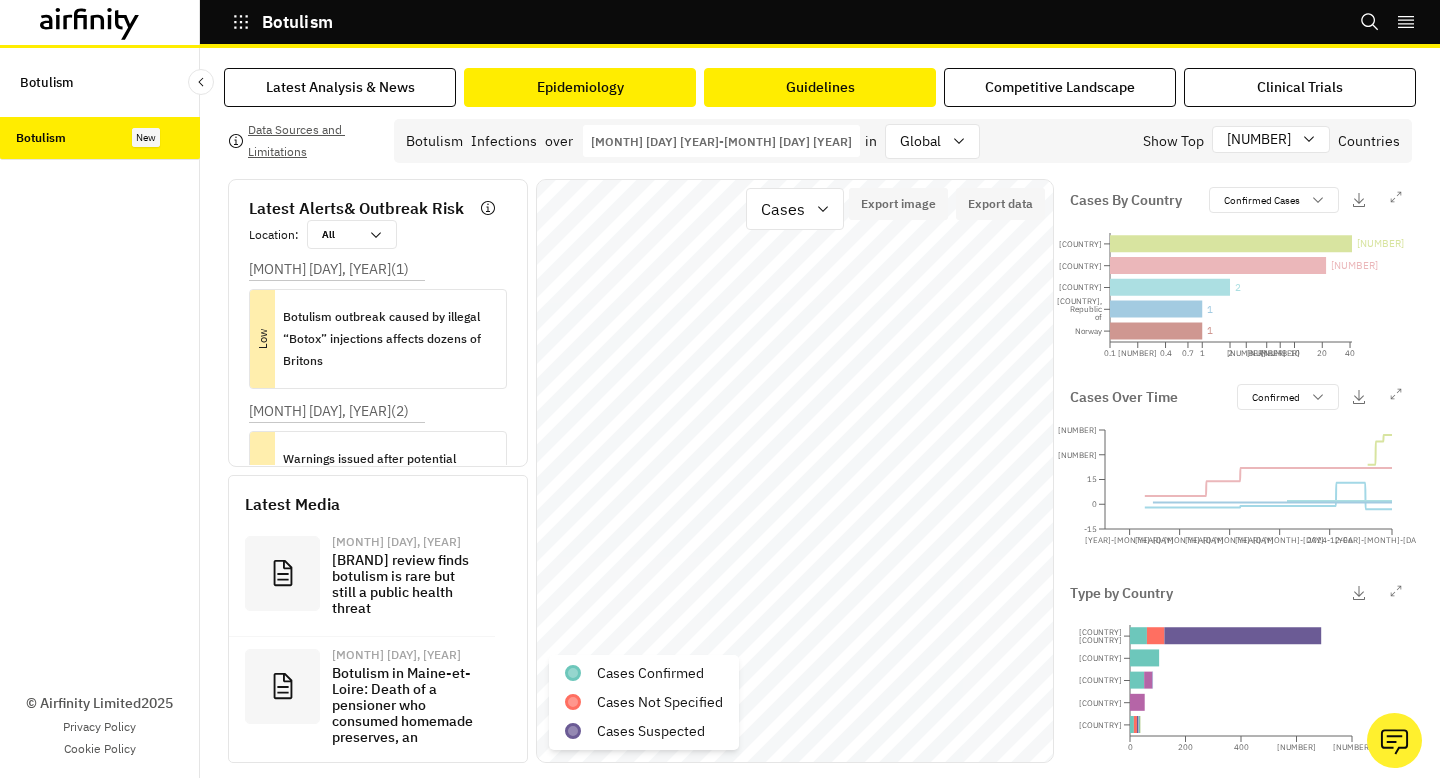 click on "Guidelines" at bounding box center [820, 87] 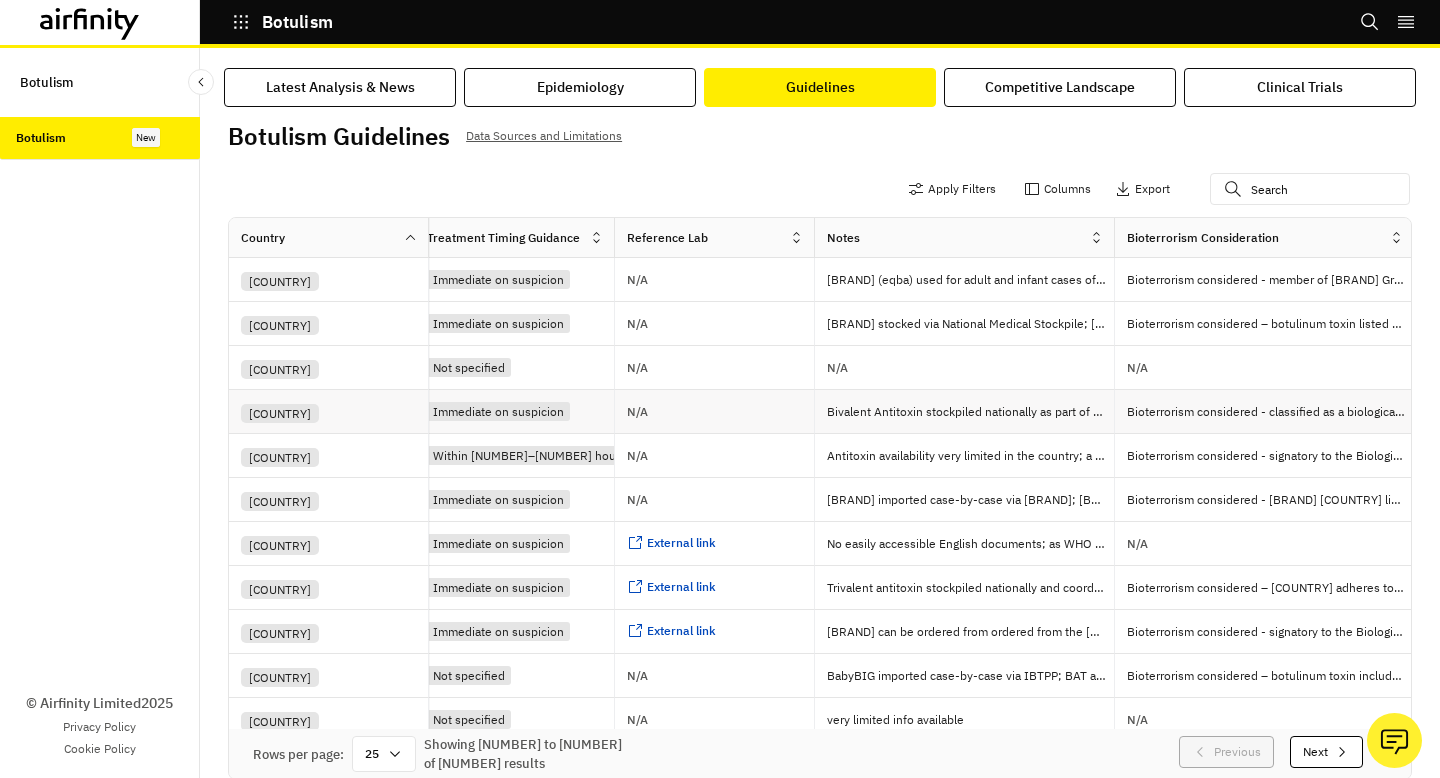 scroll, scrollTop: 0, scrollLeft: 1835, axis: horizontal 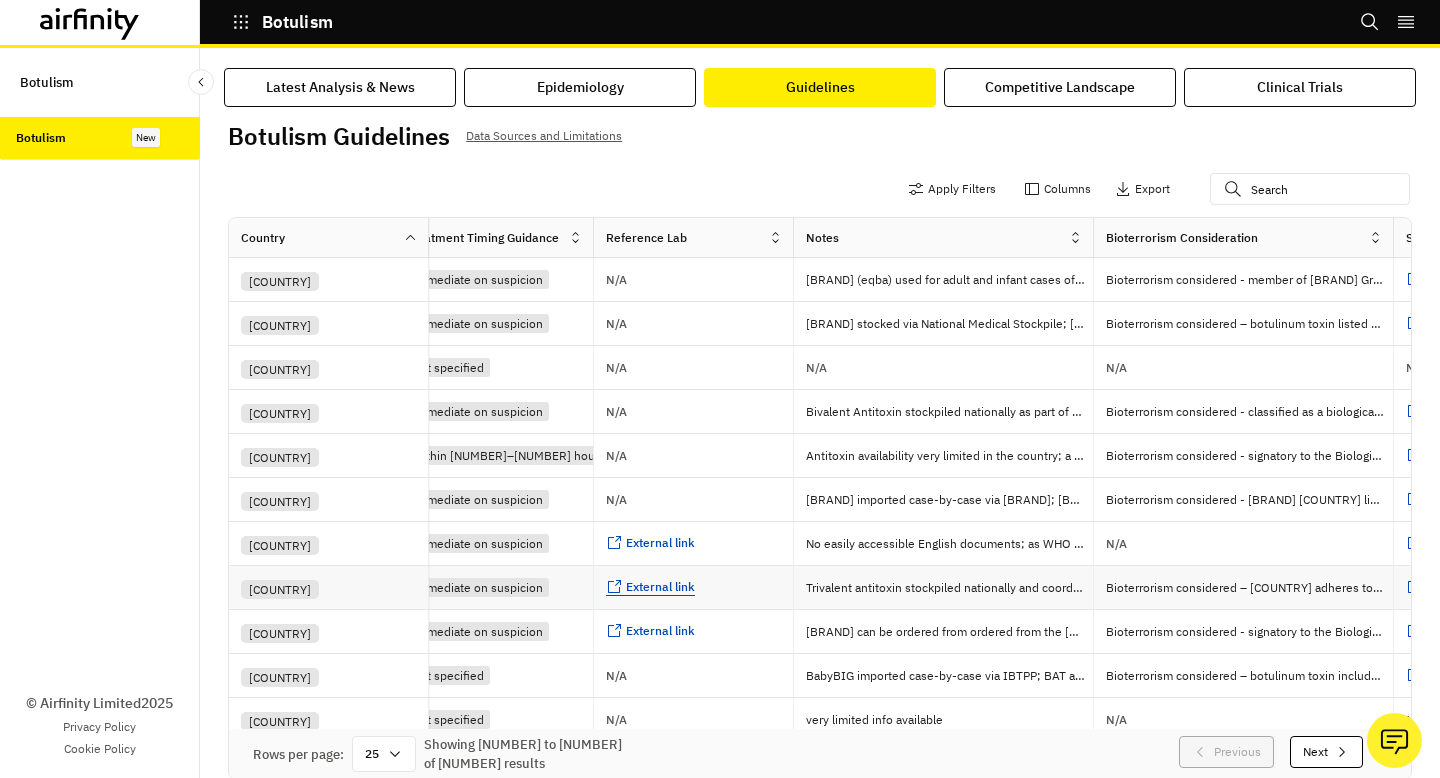 click on "External link" at bounding box center (660, 586) 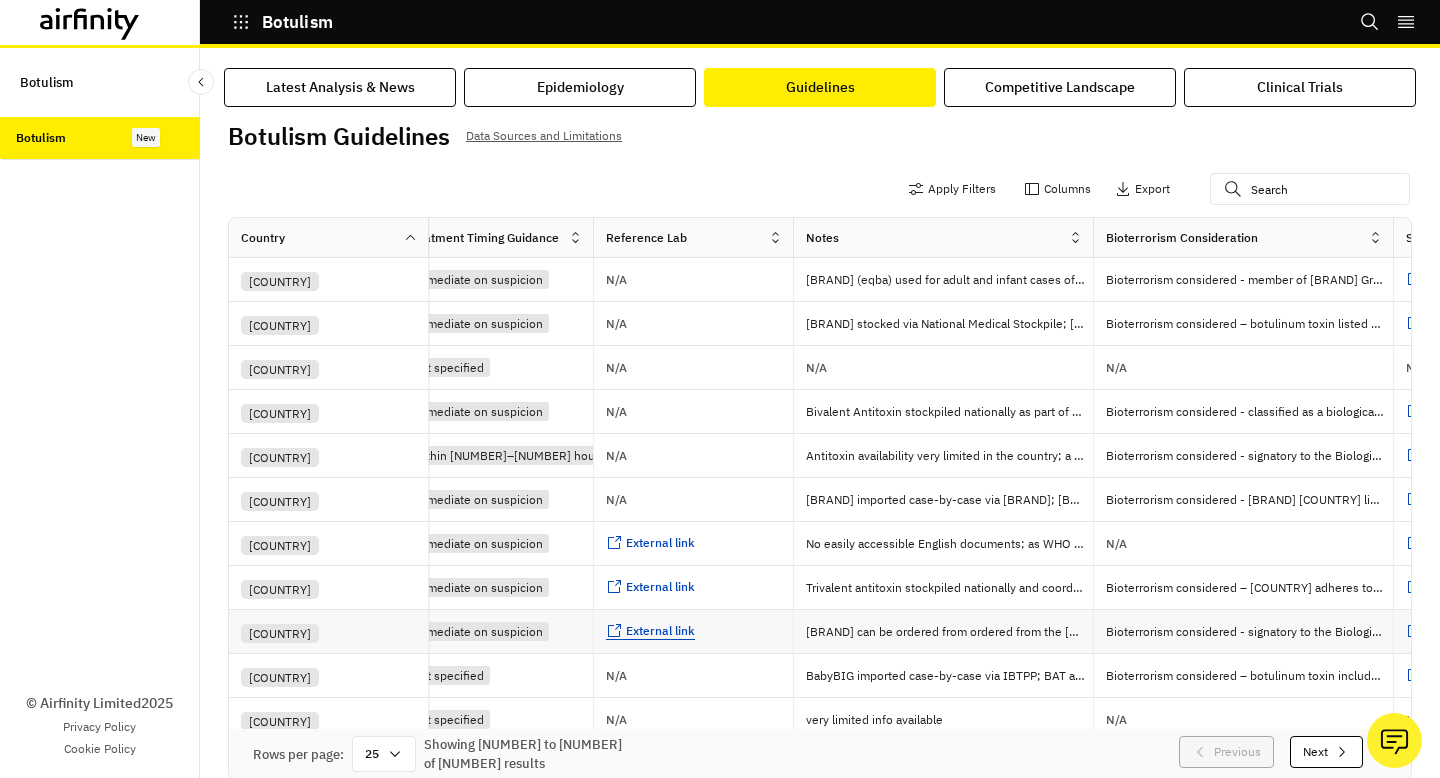click on "External link" at bounding box center [660, 630] 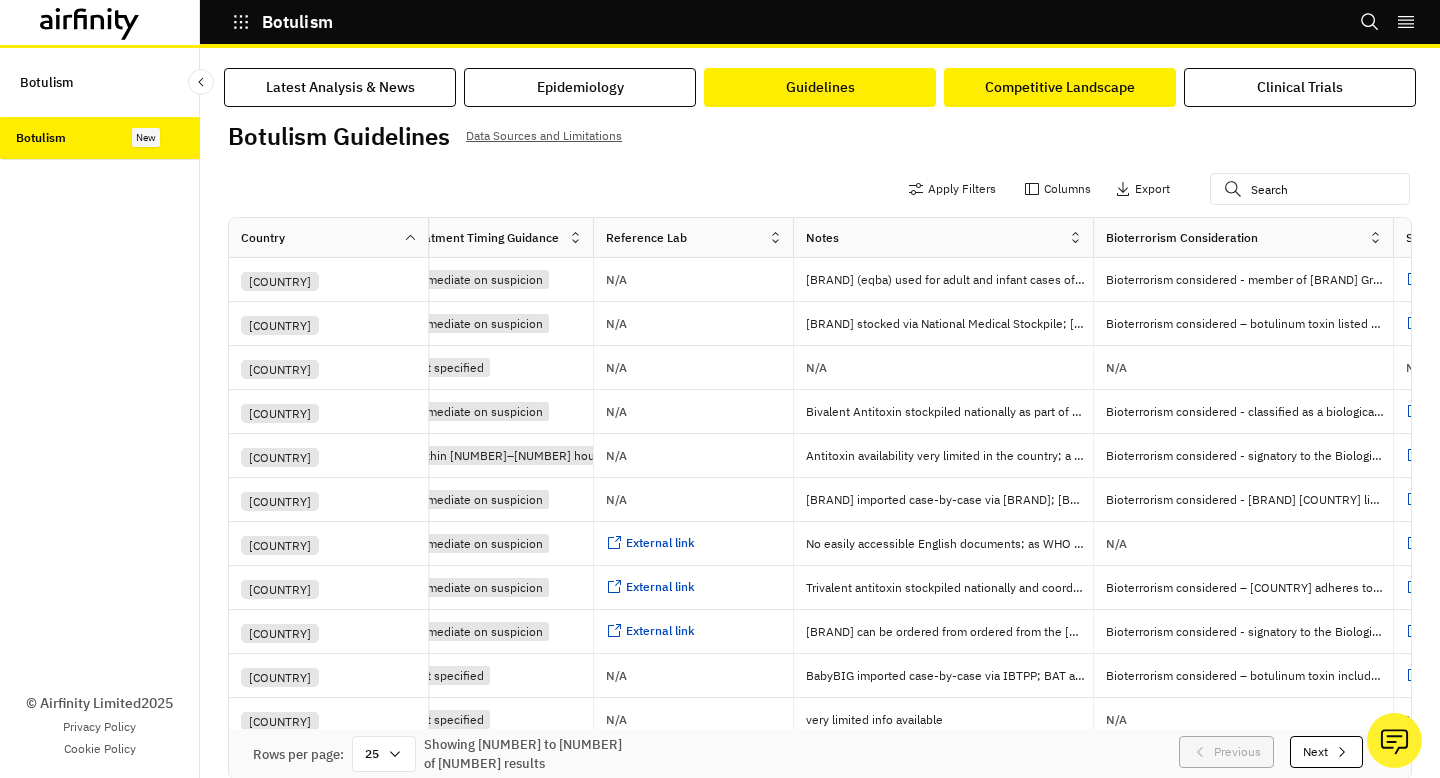 click on "Competitive Landscape" at bounding box center [1060, 87] 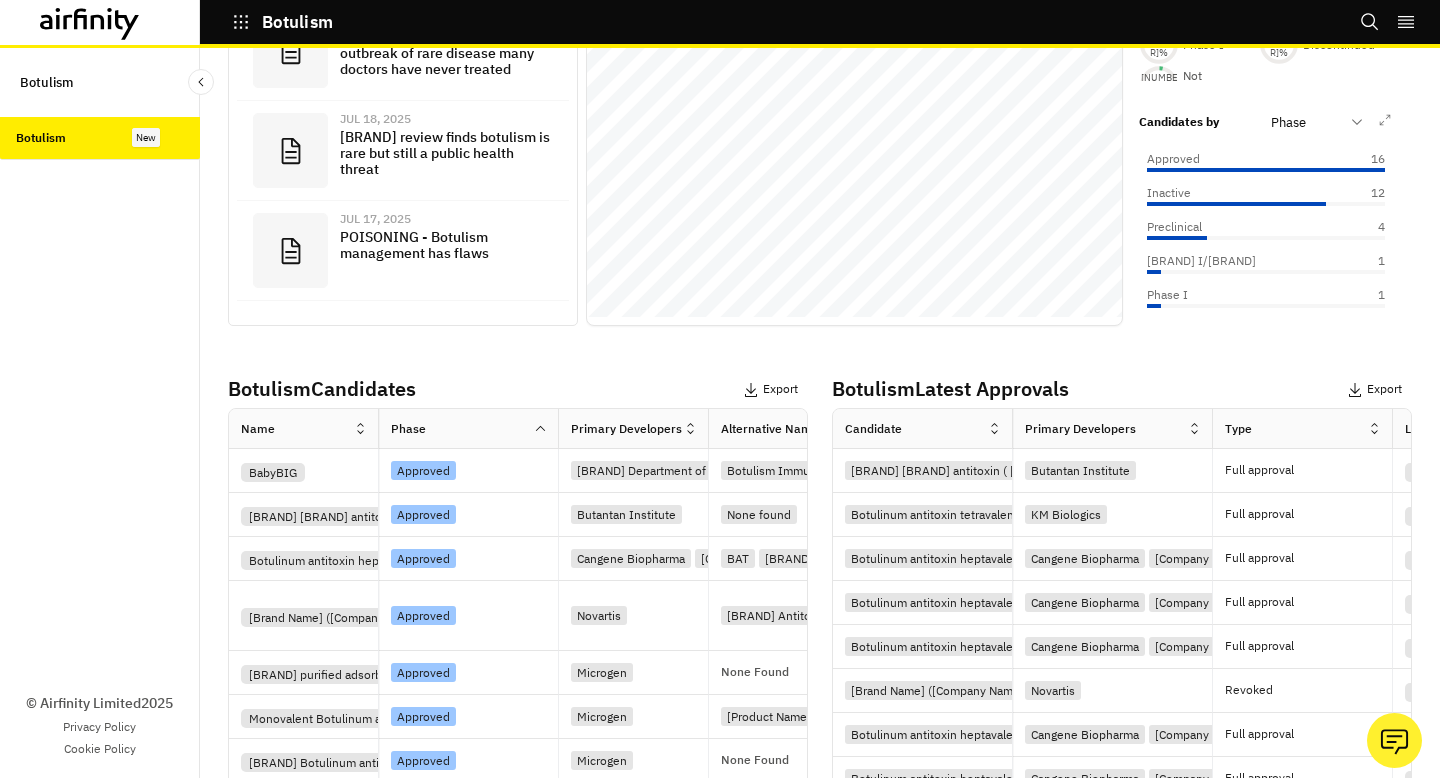 scroll, scrollTop: 699, scrollLeft: 0, axis: vertical 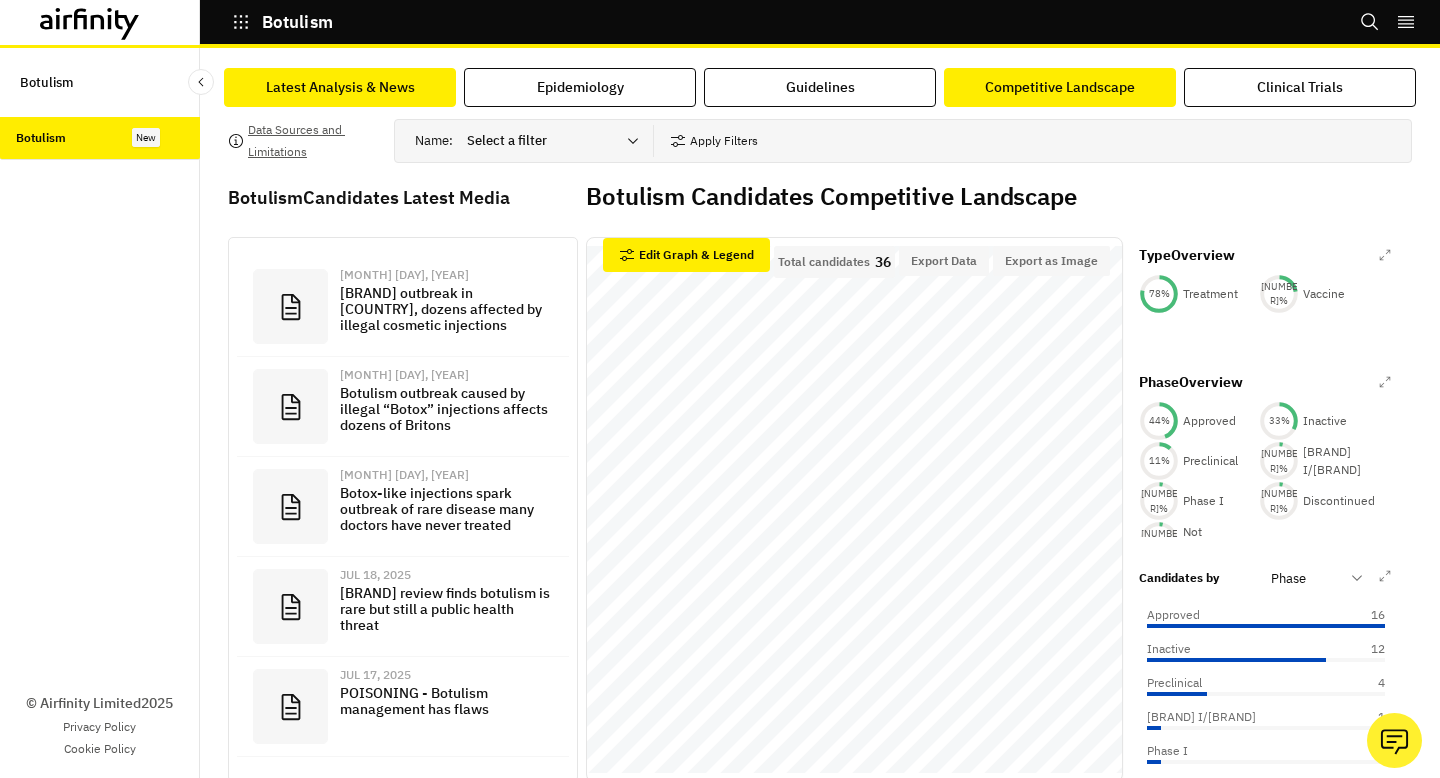 click on "Latest Analysis & News" at bounding box center [340, 87] 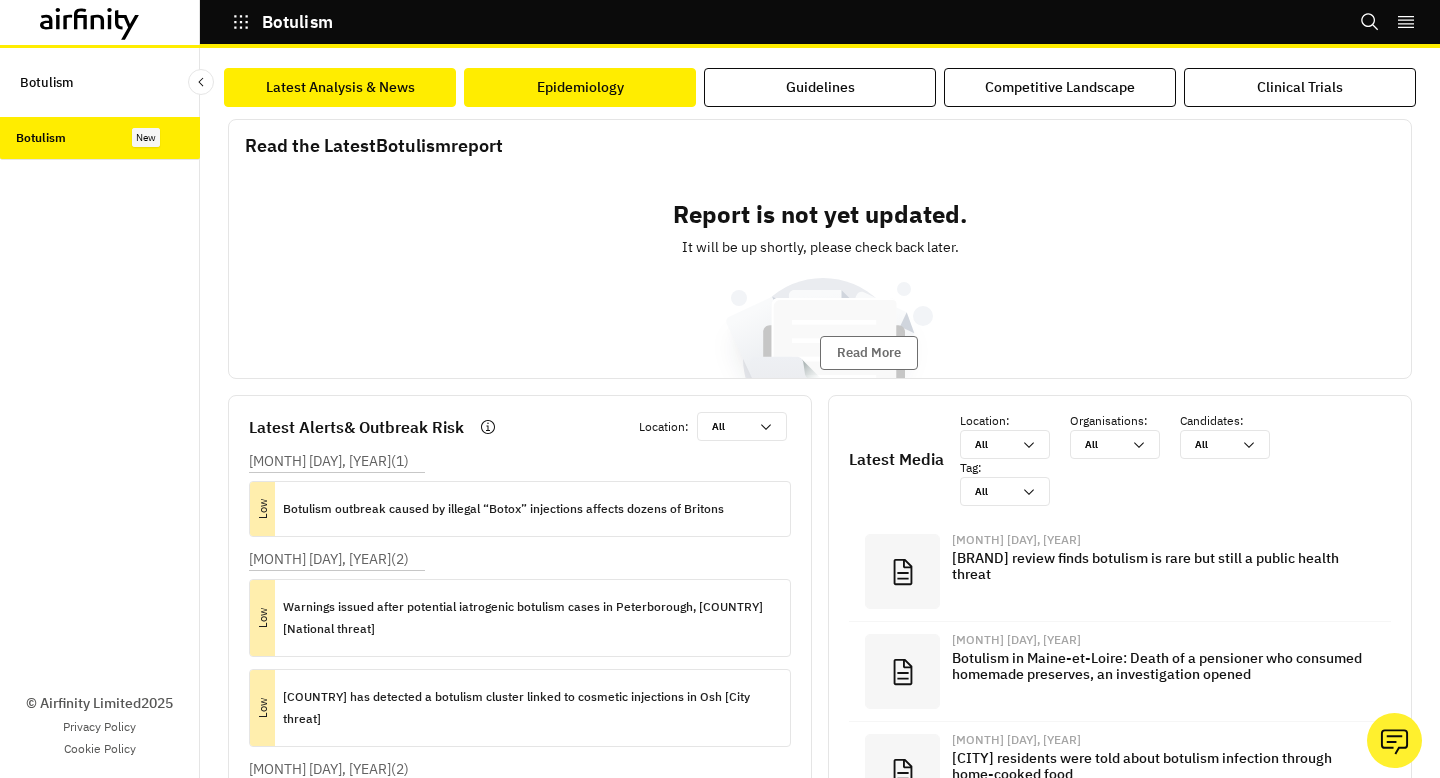 click on "Epidemiology" at bounding box center (580, 87) 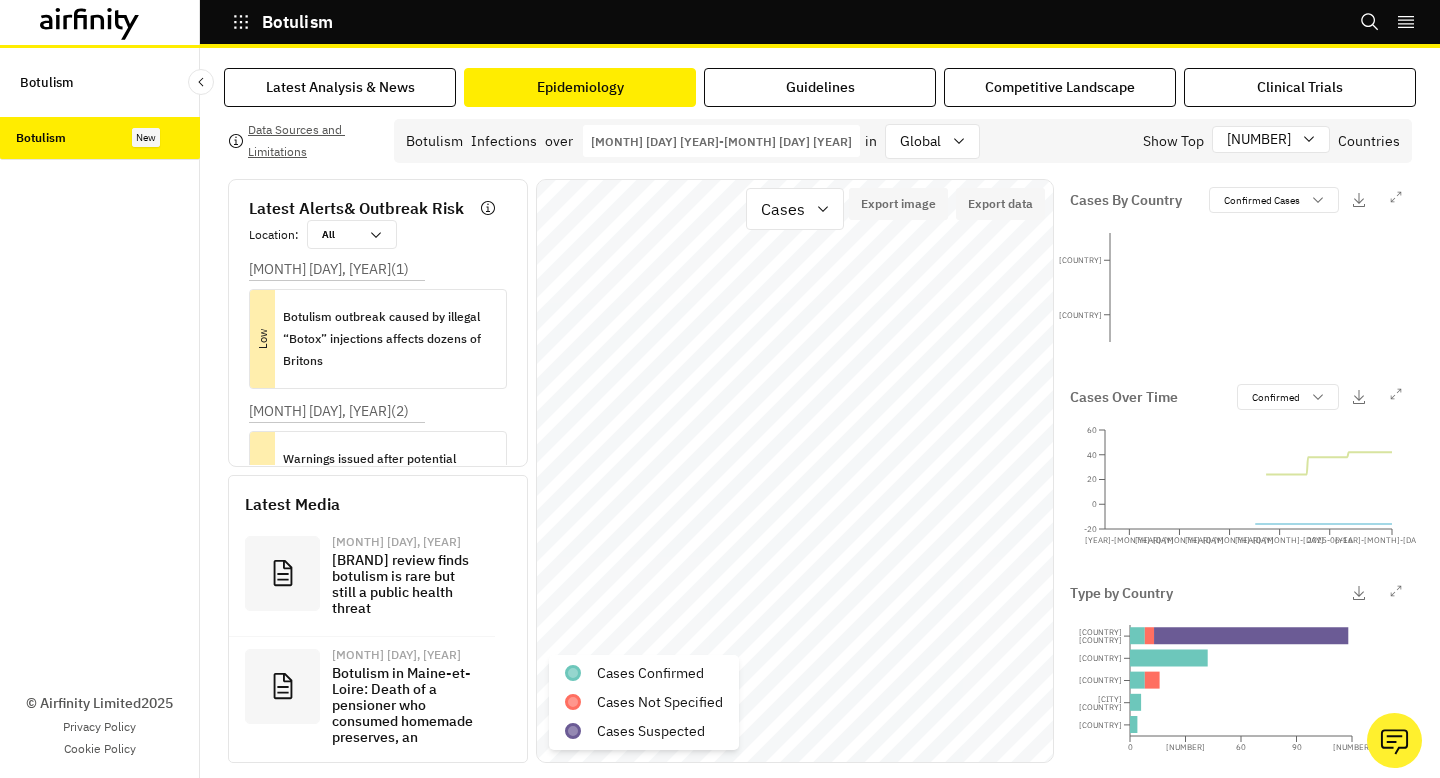 click on "Latest Analysis & News Epidemiology Guidelines Competitive Landscape Clinical Trials Data Sources and Limitations Botulism Infections over Jan 1st 2025  -  Aug 1st 2025 01/01/2025 Navigate forward to interact with the calendar and select a date. Press the question mark key to get the keyboard shortcuts for changing dates. 08/01/2025 Navigate backward to interact with the calendar and select a date. Press the question mark key to get the keyboard shortcuts for changing dates. in global Show Top  5 Countries Latest Alerts  & Outbreak Risk Location : All All Jul 31, 2025  ( 1 ) Low   Fatal case of botulism following consumption of home-canned carrots in Maine-et-Loire, France [Department threat] Jul 28, 2025  ( 2 ) Low   Warnings issued after potential iatrogenic botulism cases in Peterborough, UK [National threat] Low   Kyrgyzstan has detected a botulism cluster linked to cosmetic injections in Osh [City threat] Latest Media Jul 31, 2025 UK review finds botulism is rare but still a public health threat … …" at bounding box center (820, 413) 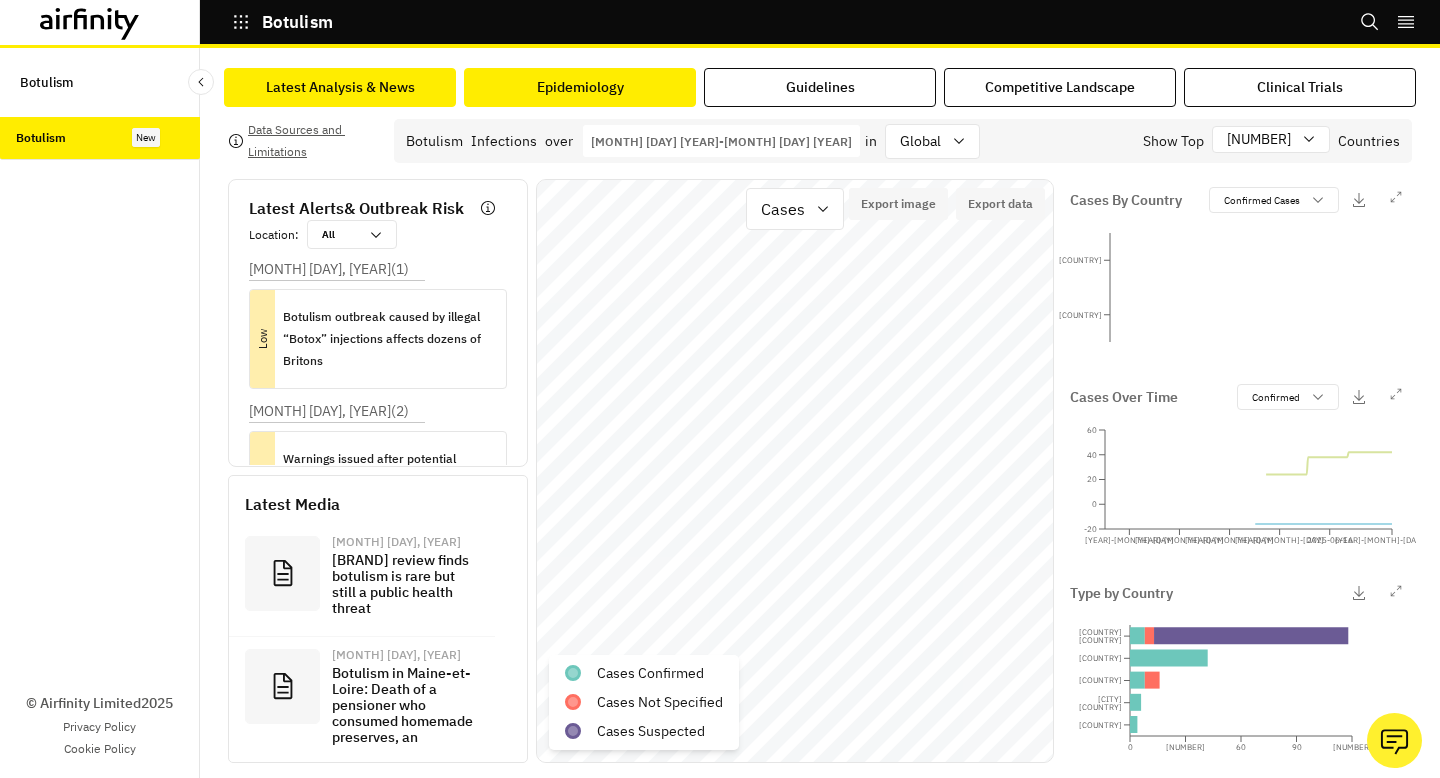 click on "Latest Analysis & News" at bounding box center (340, 87) 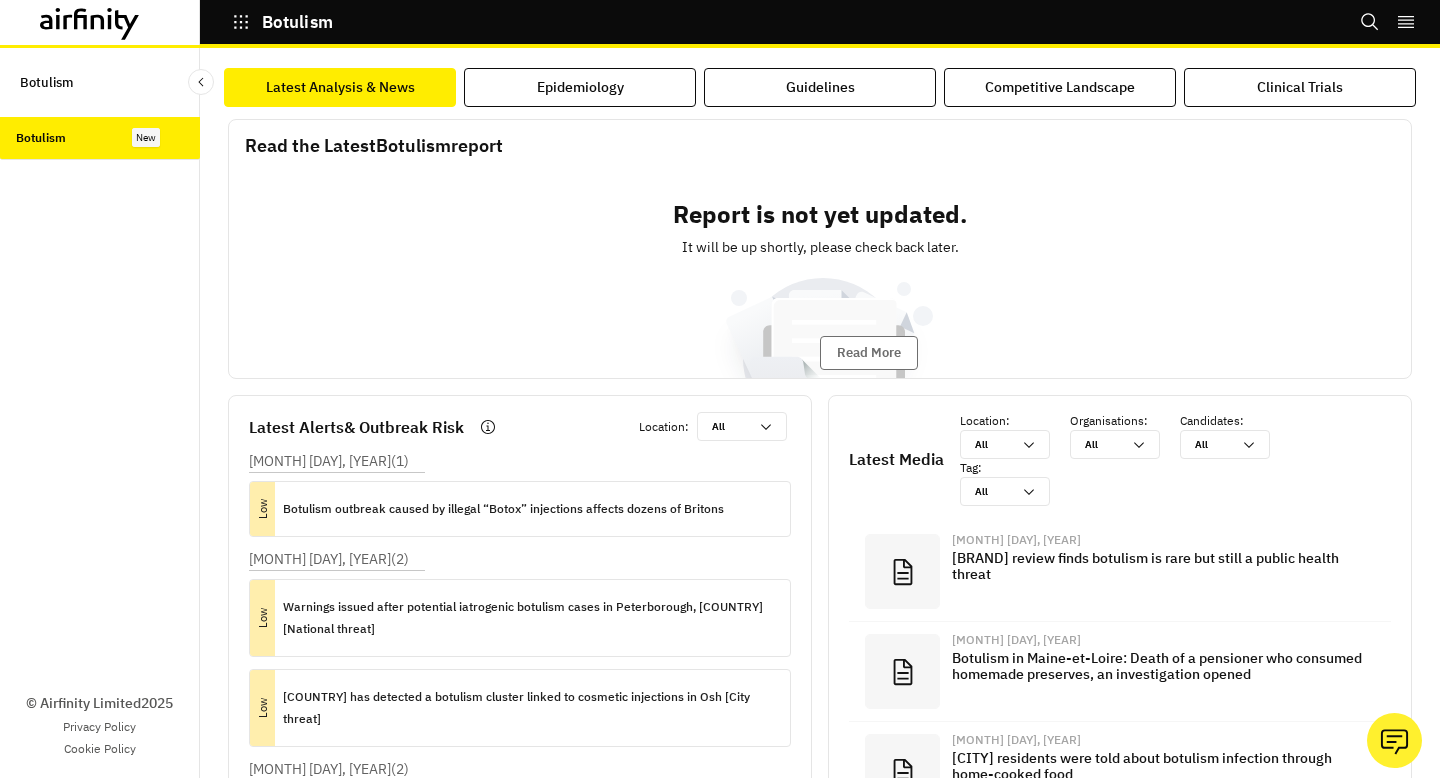 click on "Read the Latest  Botulism  report Report is not yet updated. It will be up shortly, please check back later. Read More Latest Alerts  & Outbreak Risk Location : All All Jul 31, 2025  ( 1 ) Low   Fatal case of botulism following consumption of home-canned carrots in Maine-et-Loire, France [Department threat] Jul 28, 2025  ( 2 ) Low   Warnings issued after potential iatrogenic botulism cases in Peterborough, UK [National threat] Low   Kyrgyzstan has detected a botulism cluster linked to cosmetic injections in Osh [City threat] Jul 21, 2025  ( 2 ) Moderate   Severe foodborne botulism case reported in Quảng Ngãi city in central Vietnam [Province threat] Low   Ten additional iatrogenic botulism cases confirmed in East of England, East Midlands, and North East [National threat] Previous 1 2 3 4 5 Next Latest Media Location : All All Organisations : All All Candidates : All All Tag : All All Jul 31, 2025 UK review finds botulism is rare but still a public health threat … Jul 30, 2025 … Jul 28, 2025 … …" at bounding box center (820, 594) 